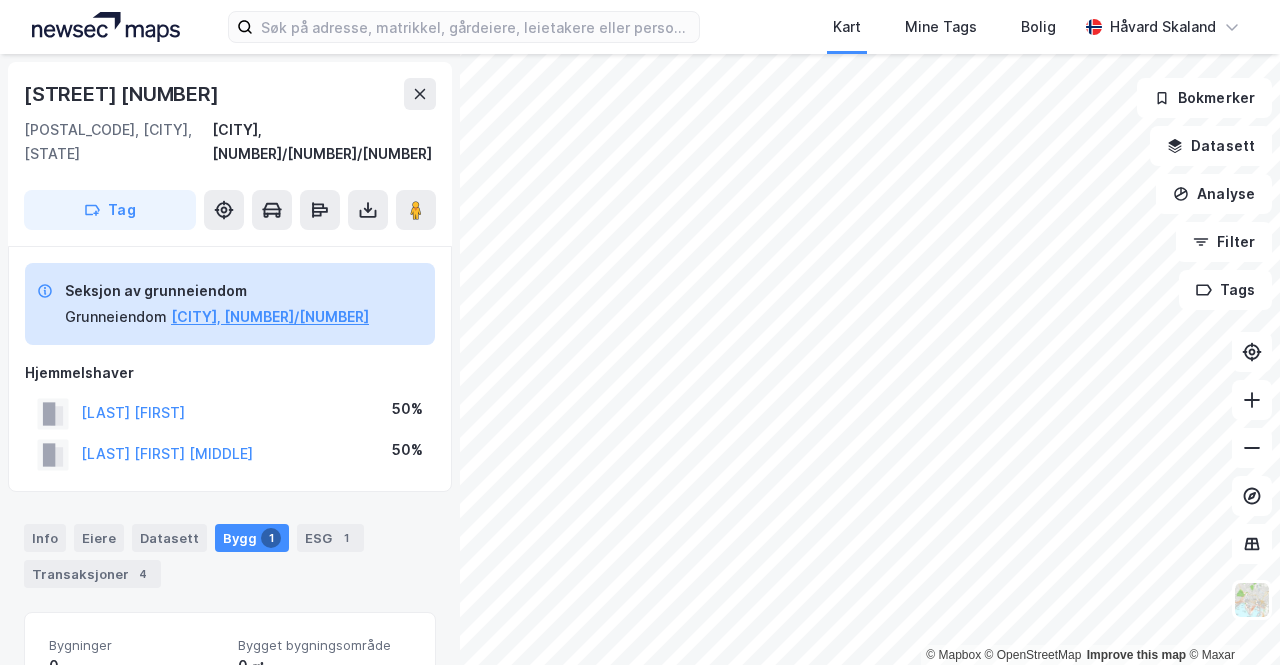 scroll, scrollTop: 0, scrollLeft: 0, axis: both 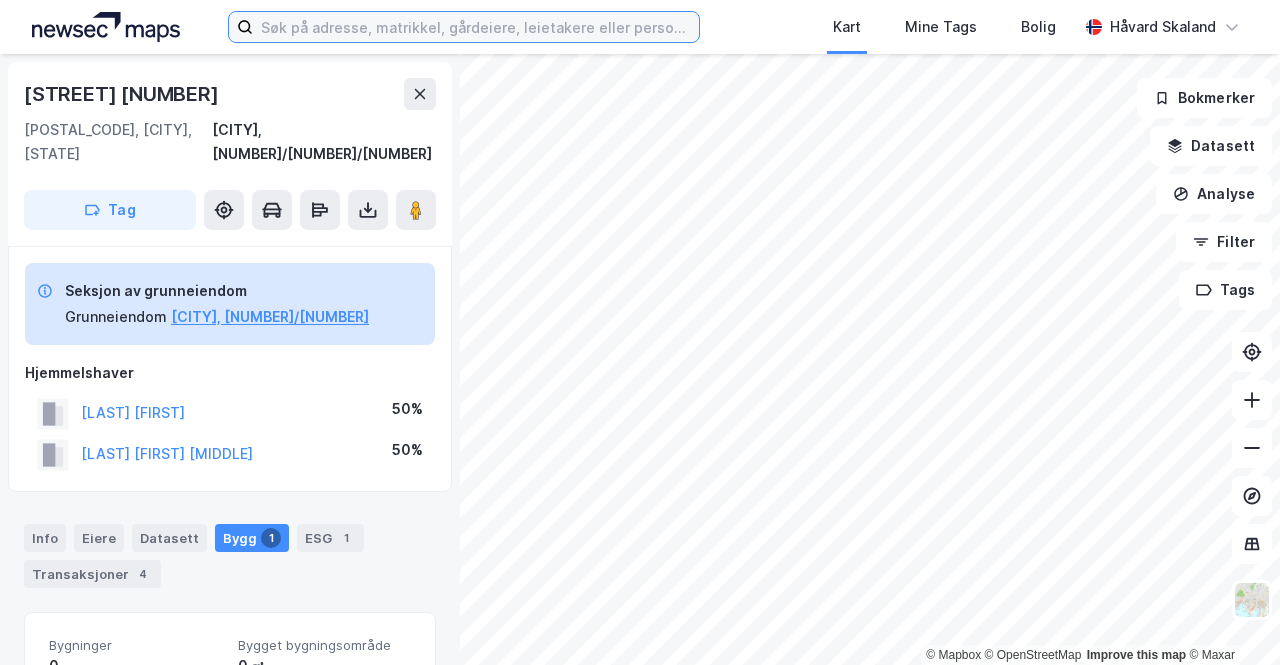 click at bounding box center (476, 27) 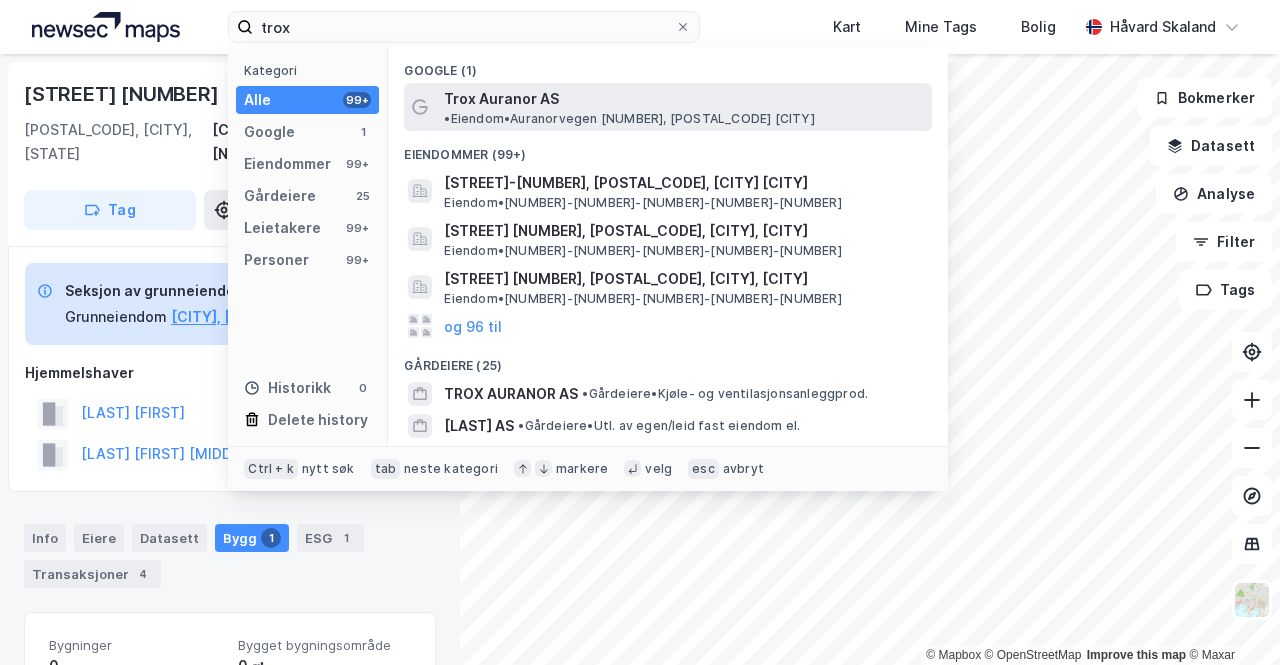 click on "• Eiendom • Auranorvegen [NUMBER], [POSTAL_CODE] [CITY]" at bounding box center [629, 119] 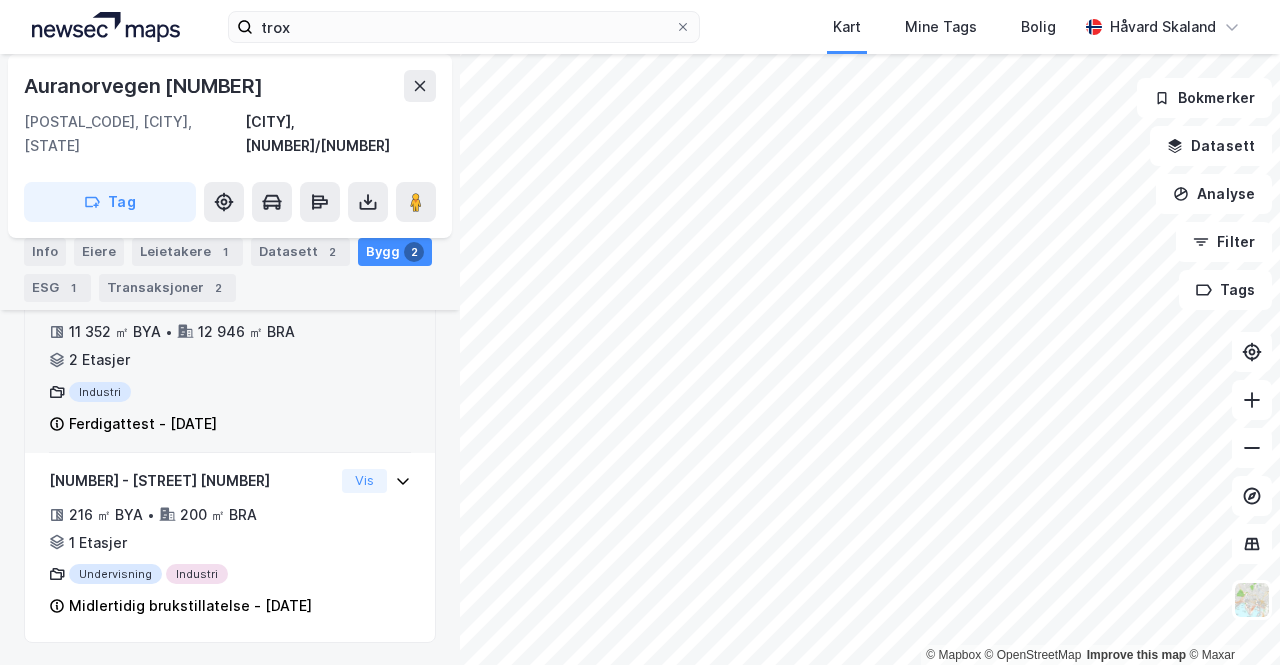 scroll, scrollTop: 0, scrollLeft: 0, axis: both 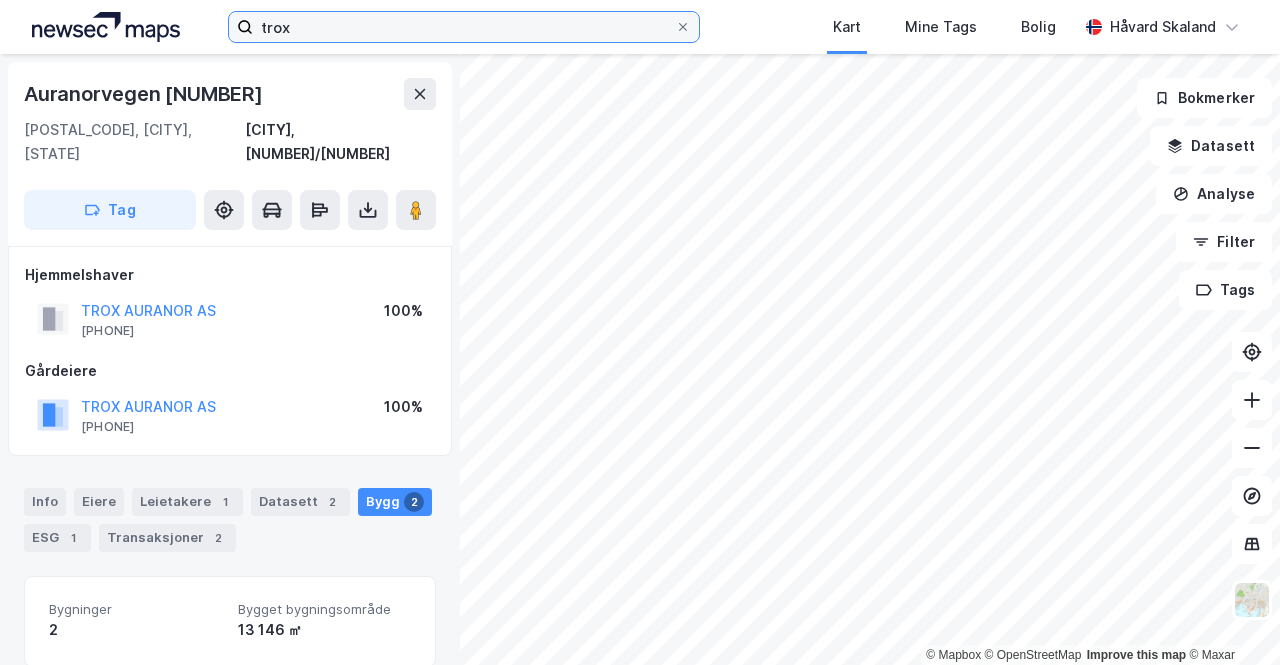 click on "trox" at bounding box center (464, 27) 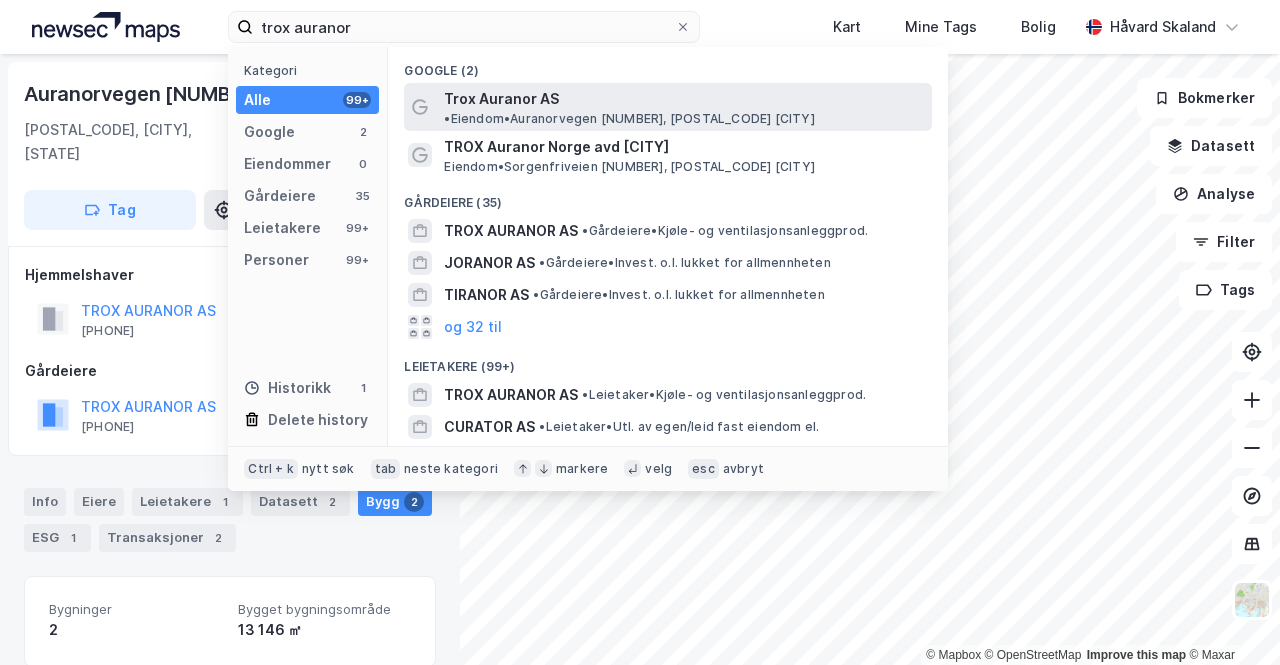 click on "Trox Auranor AS" at bounding box center [501, 99] 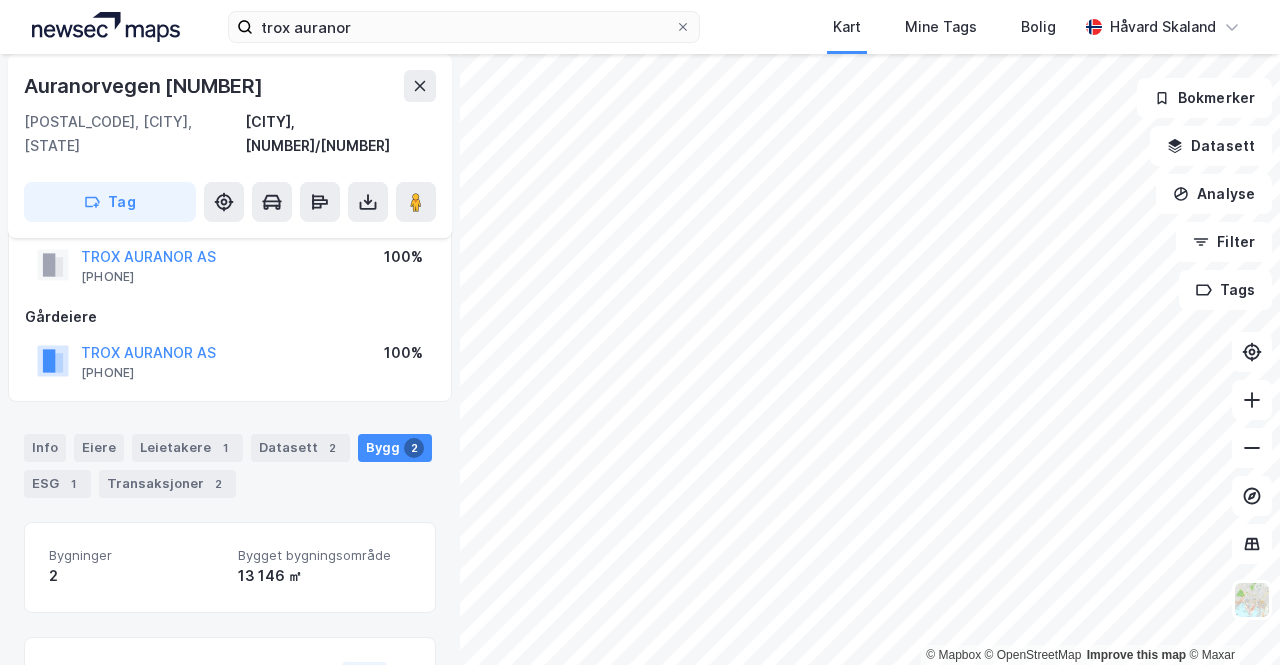 scroll, scrollTop: 0, scrollLeft: 0, axis: both 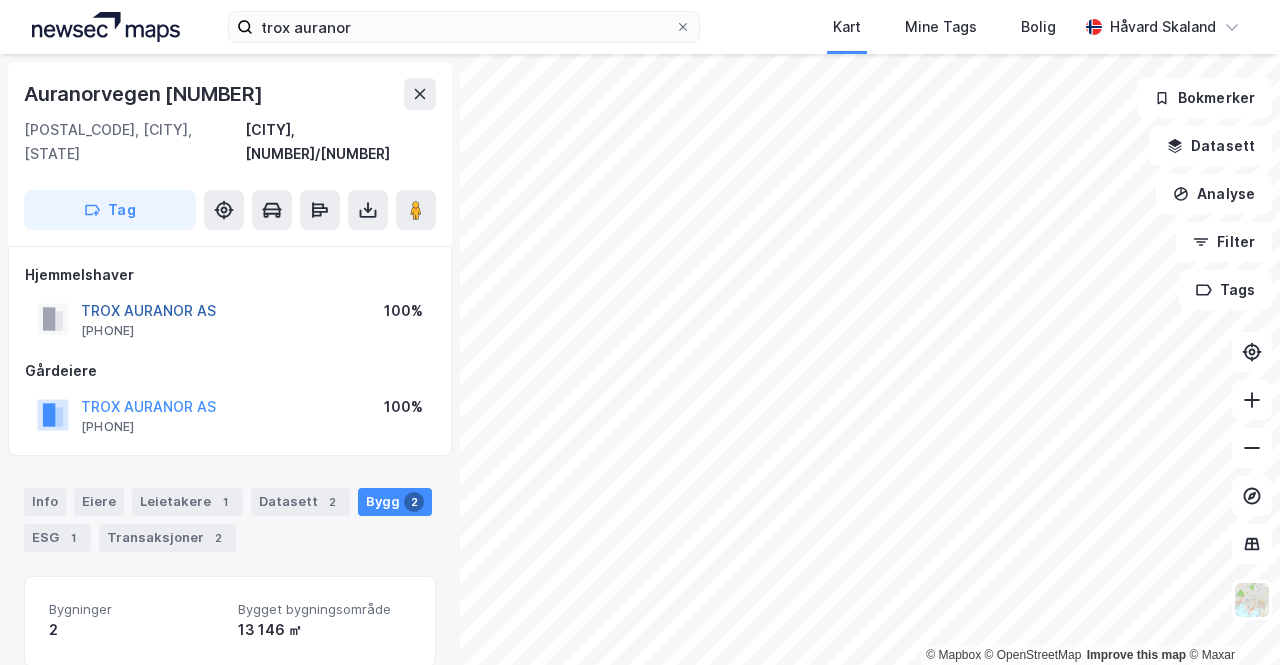 click on "TROX AURANOR AS" at bounding box center (0, 0) 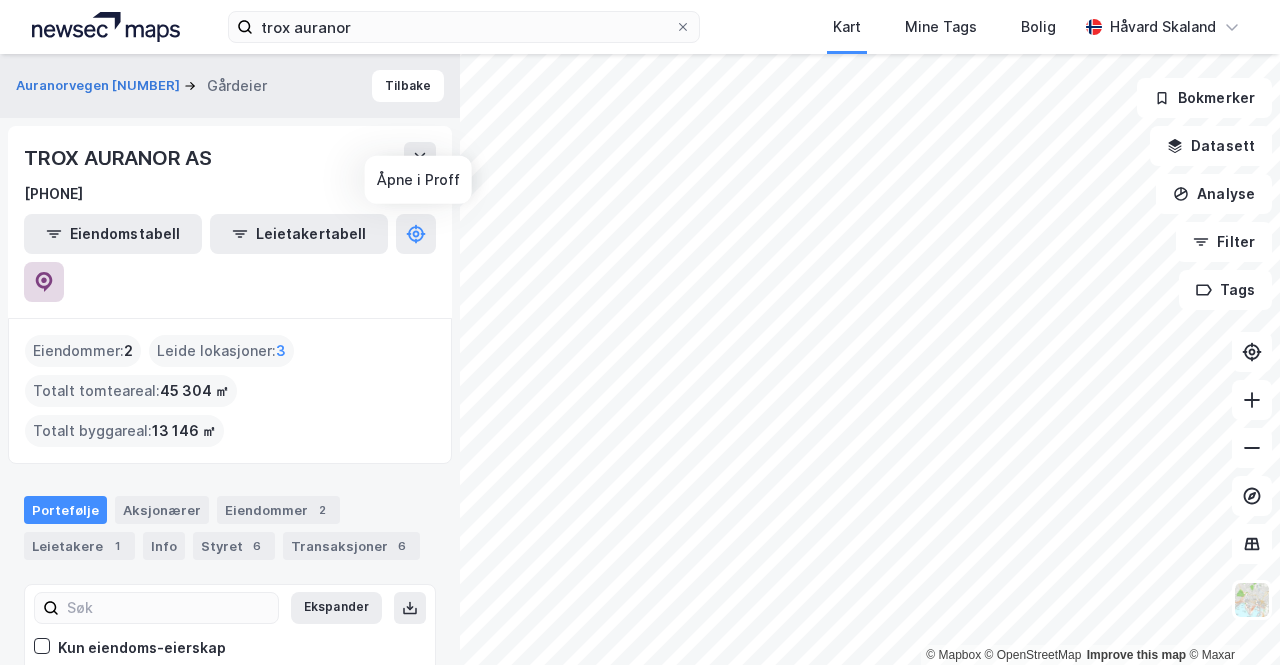 click 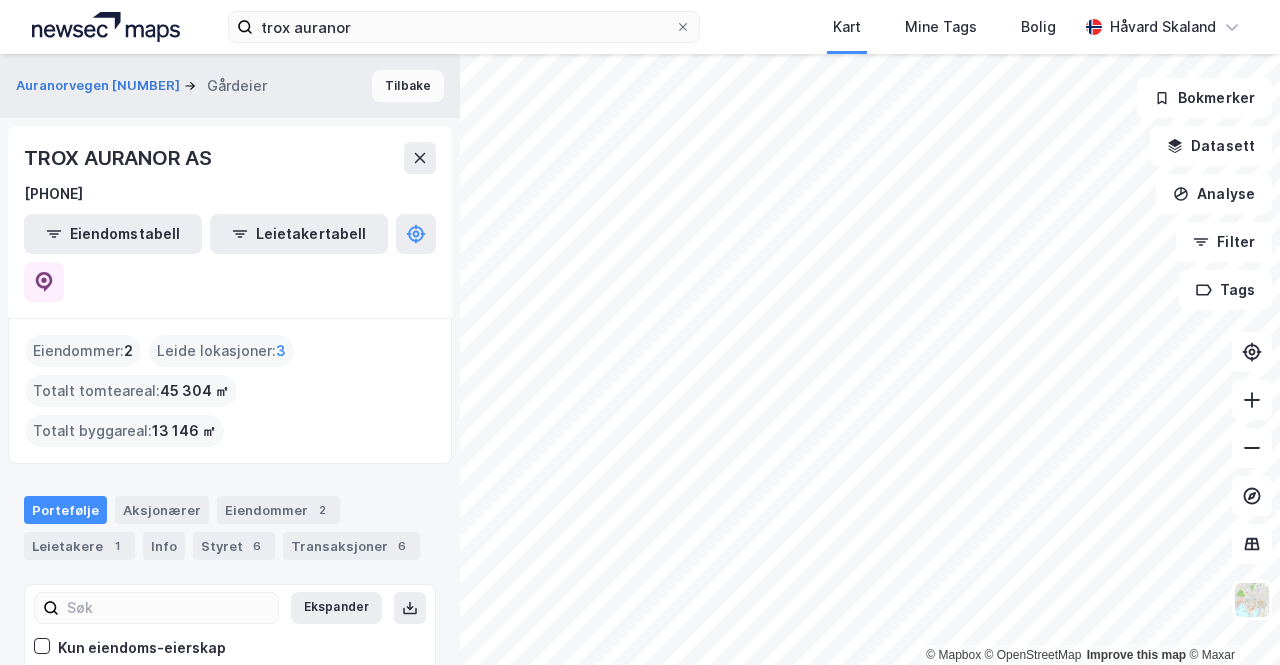 click on "Tilbake" at bounding box center [408, 86] 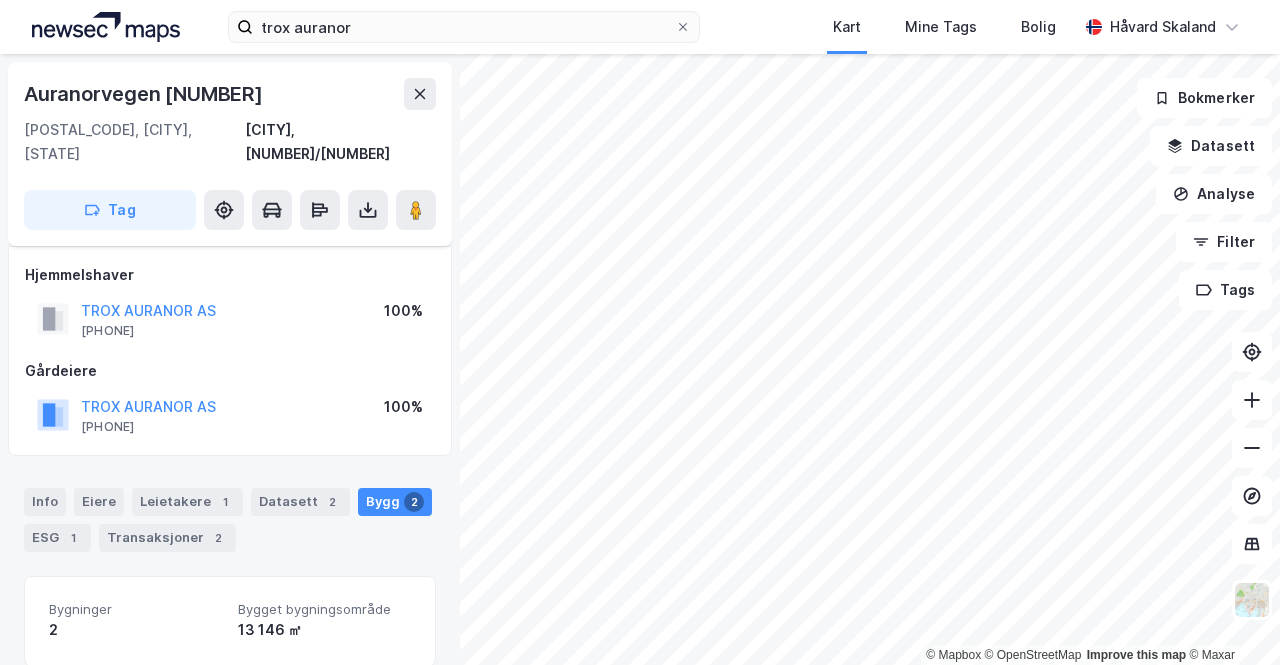 scroll, scrollTop: 54, scrollLeft: 0, axis: vertical 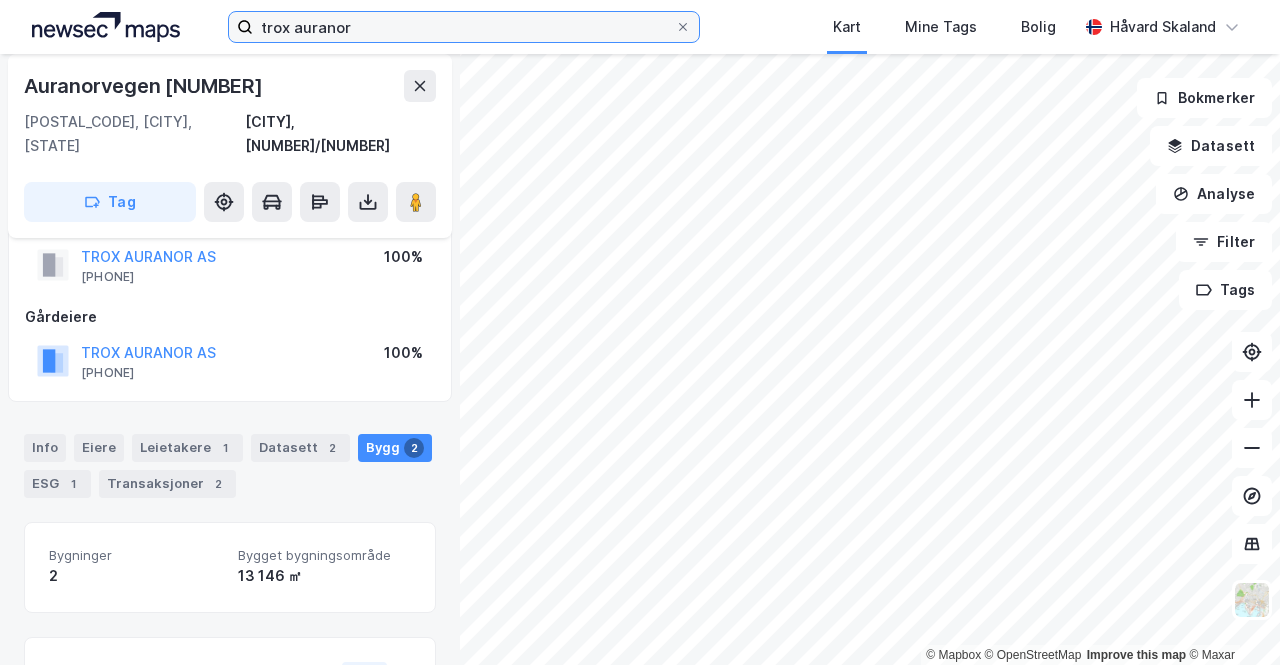 click on "trox auranor" at bounding box center (464, 27) 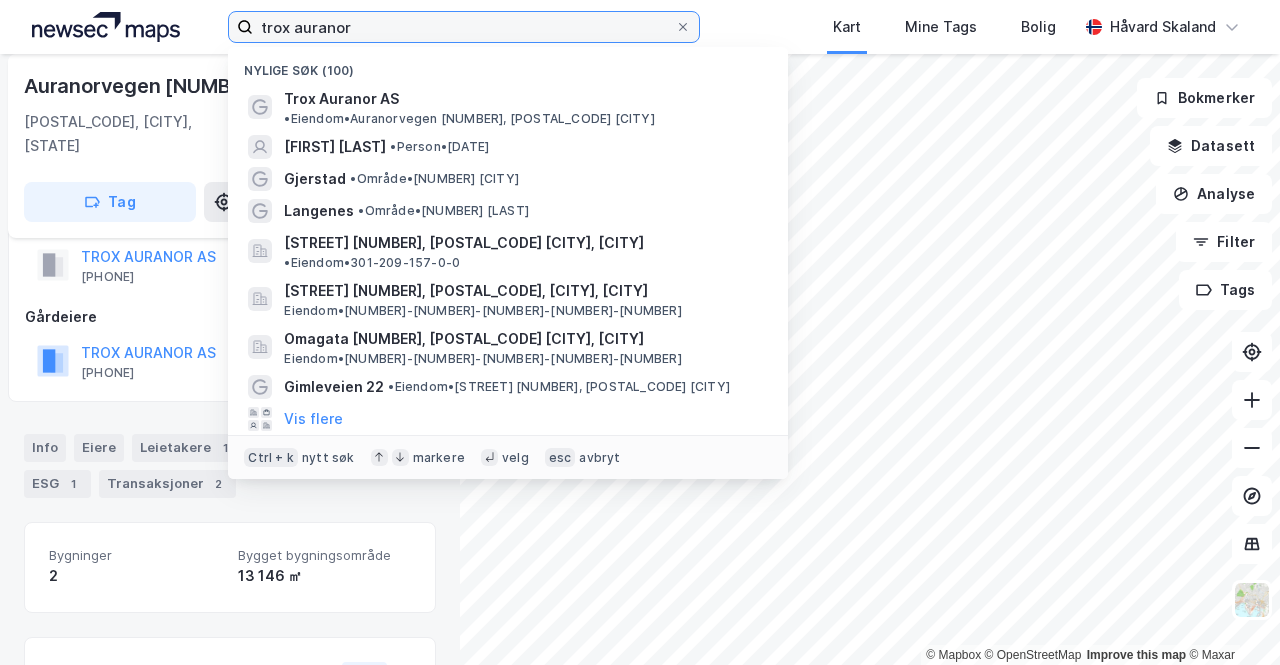 type on "trox auranor" 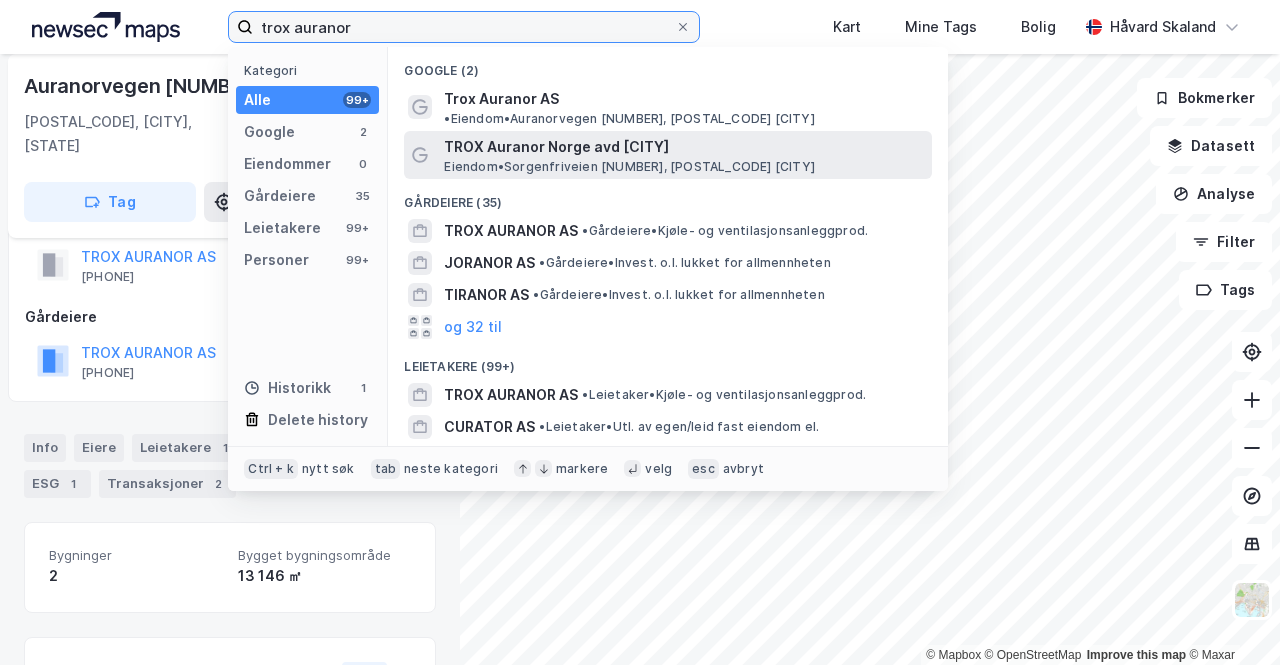 type on "trox auranor" 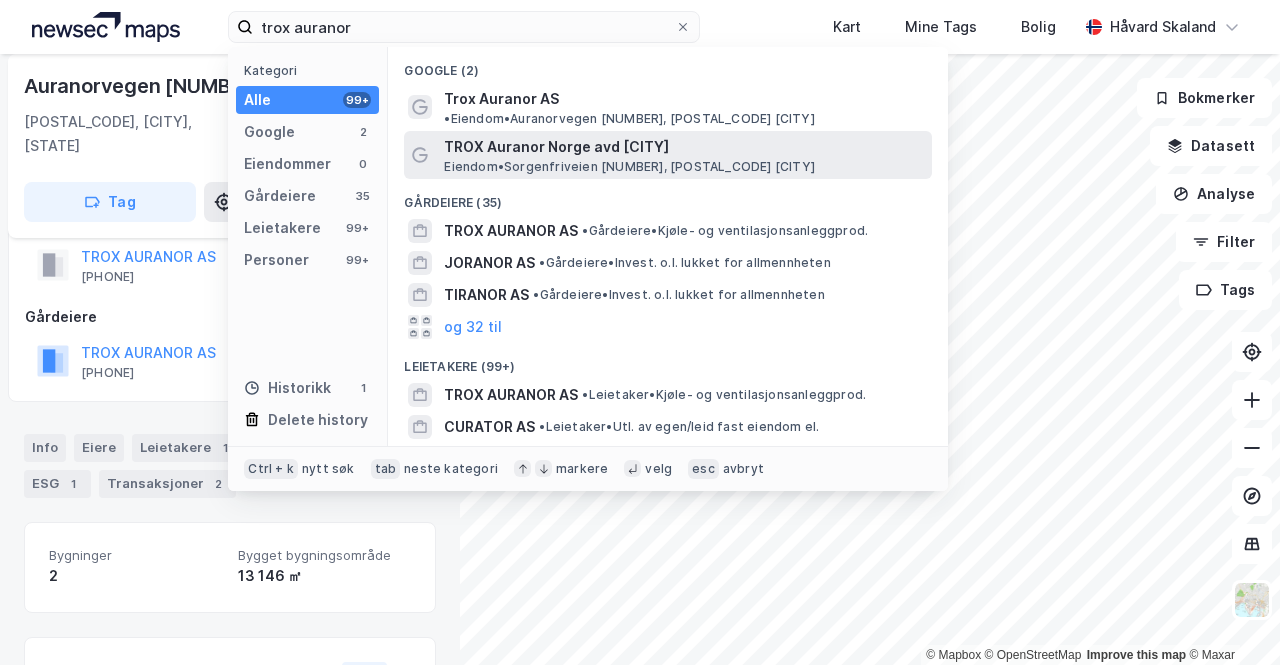 click on "TROX Auranor Norge avd [CITY]" at bounding box center [684, 147] 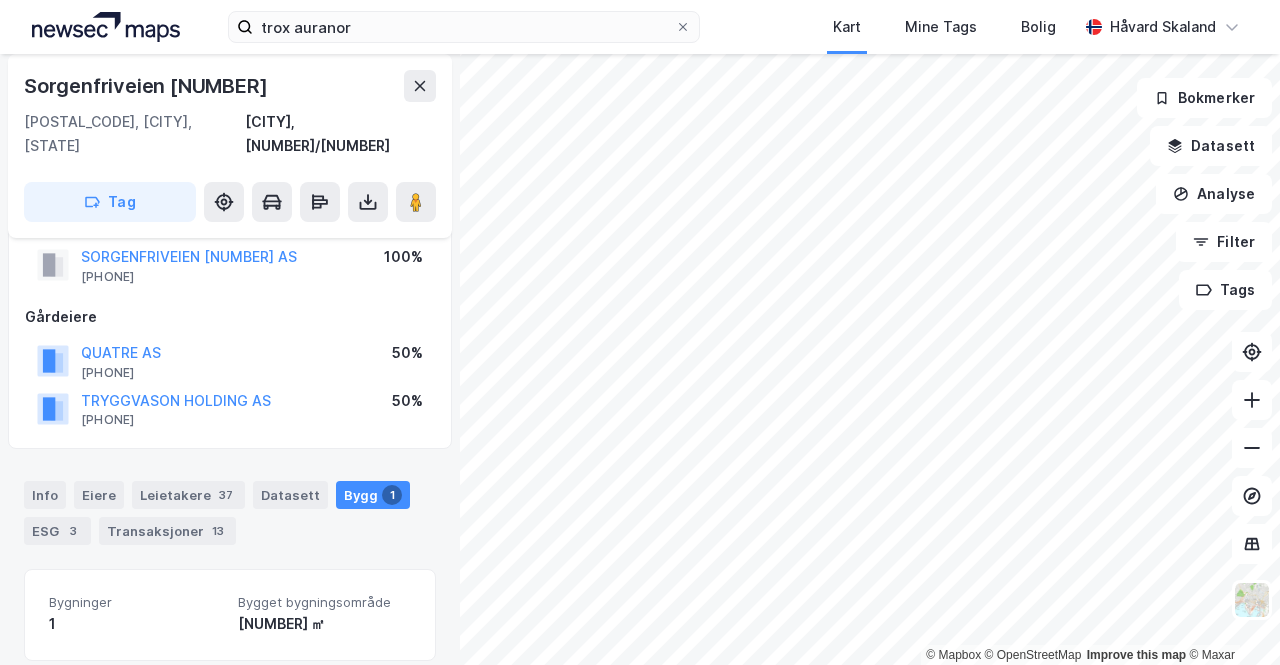 scroll, scrollTop: 0, scrollLeft: 0, axis: both 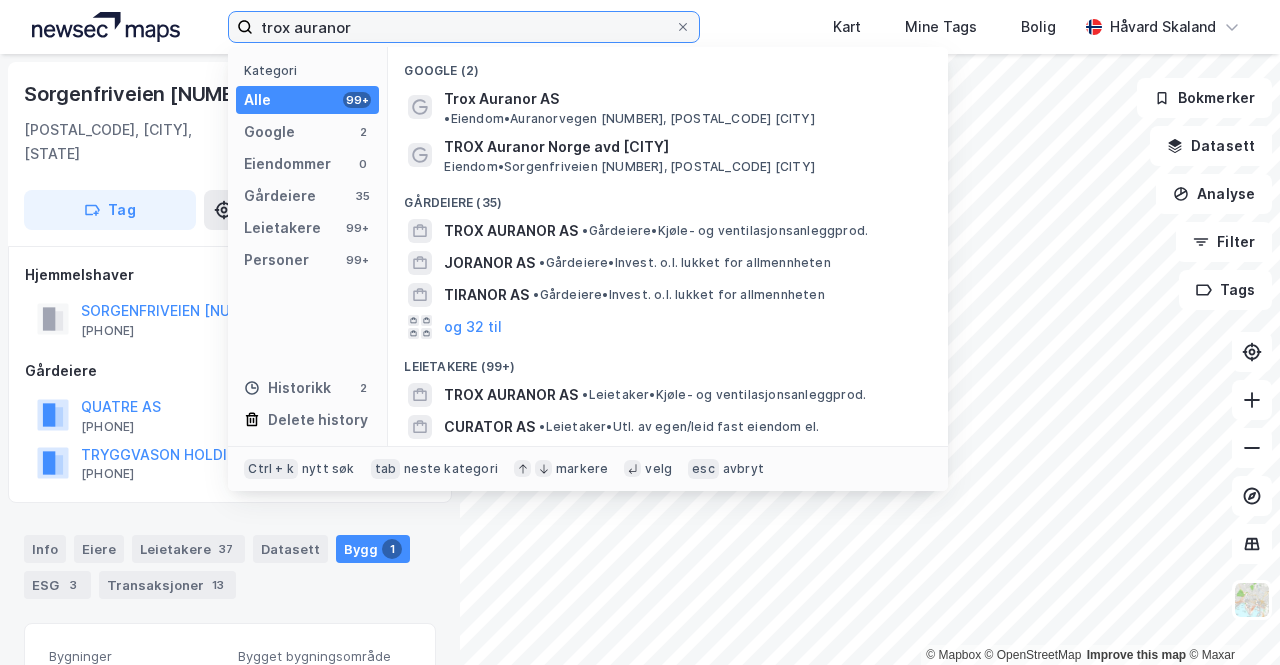 click on "trox auranor" at bounding box center [464, 27] 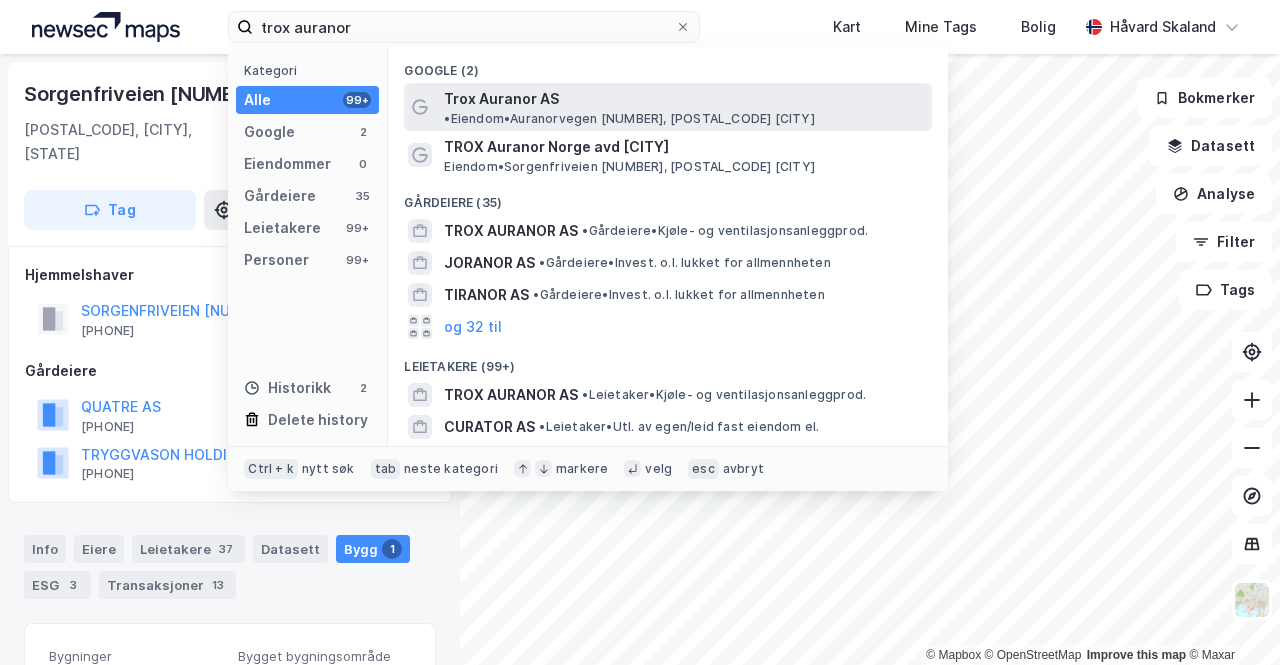 click on "Trox Auranor AS" at bounding box center (501, 99) 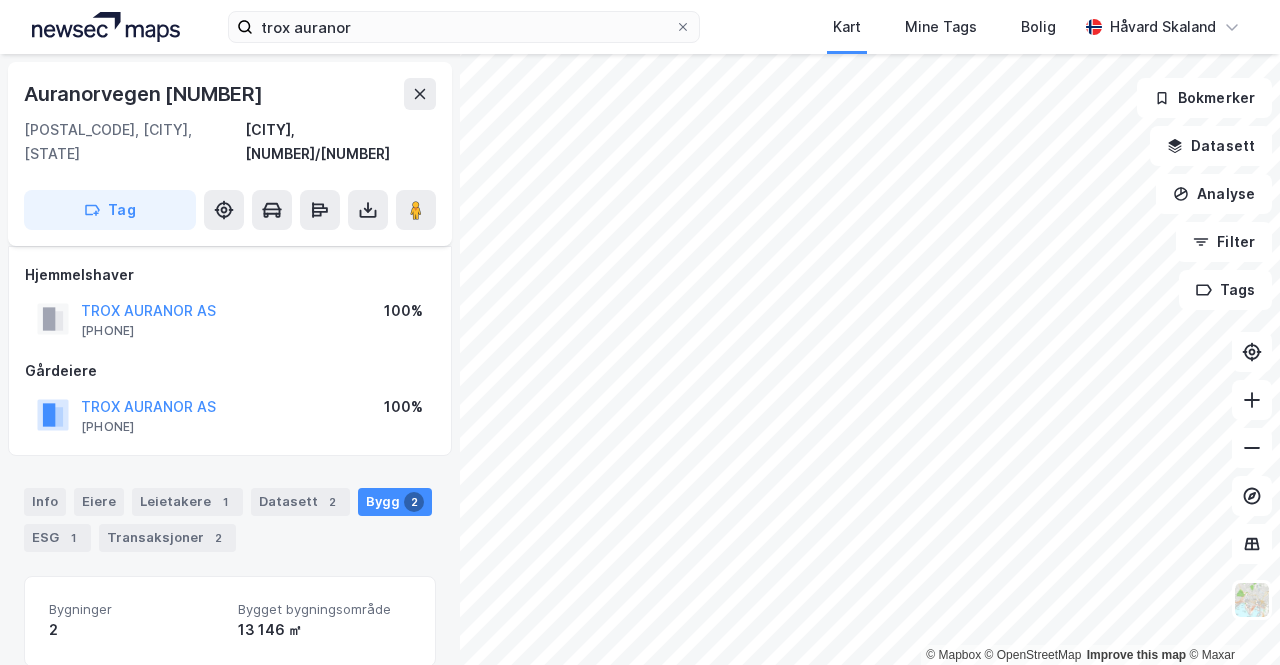 scroll, scrollTop: 14, scrollLeft: 0, axis: vertical 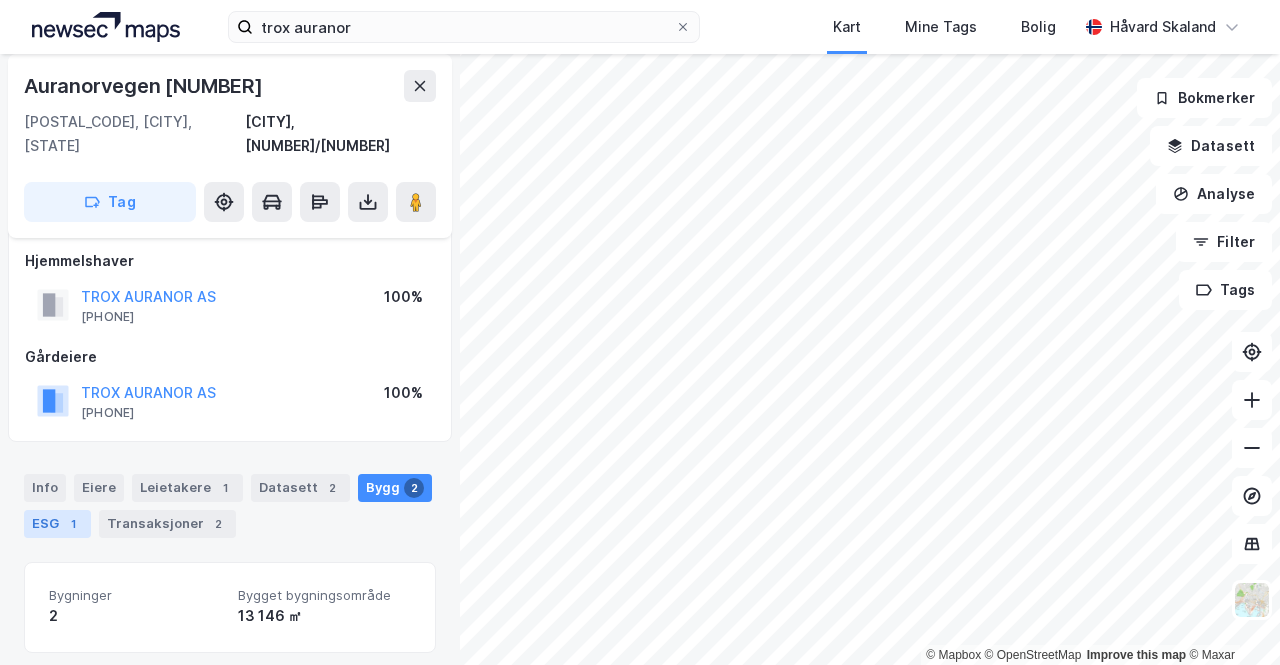 click on "1" at bounding box center [73, 524] 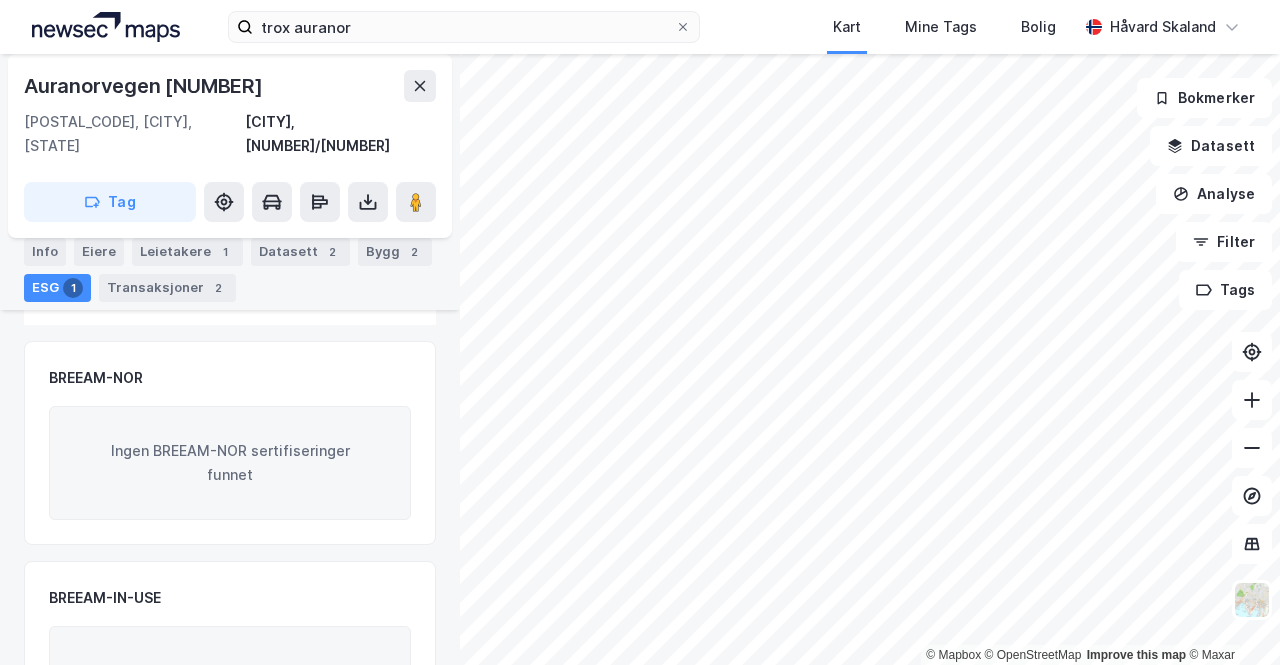scroll, scrollTop: 0, scrollLeft: 0, axis: both 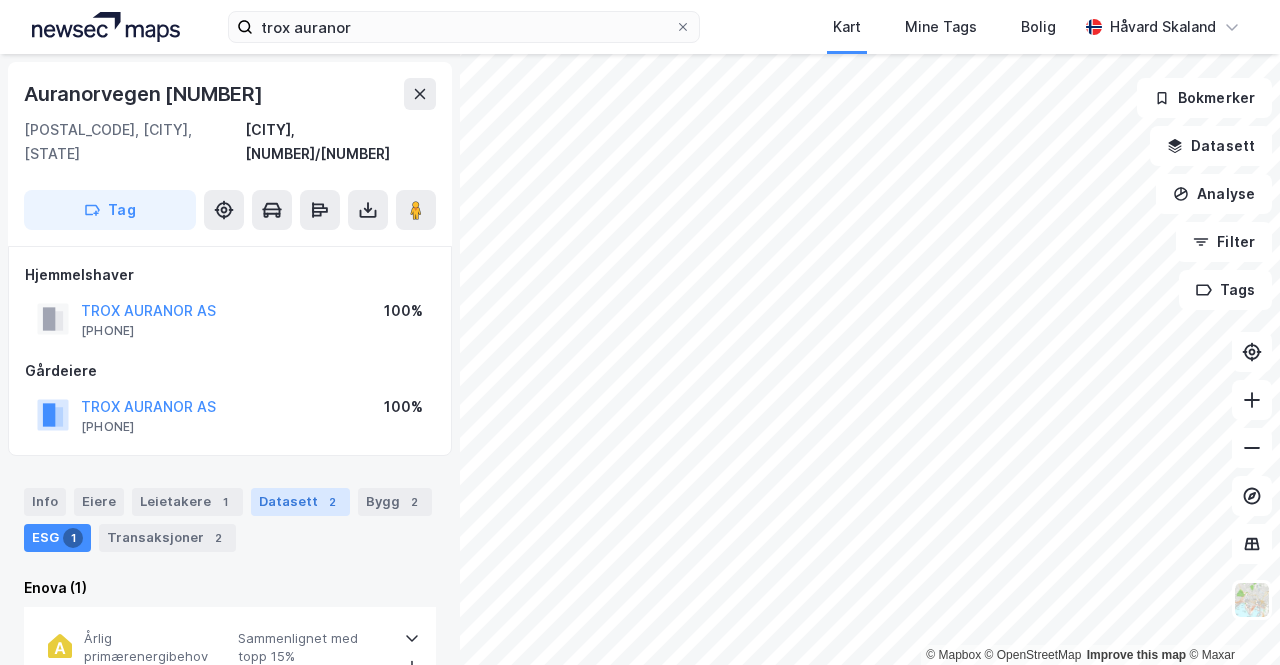 click on "Datasett 2" at bounding box center [300, 502] 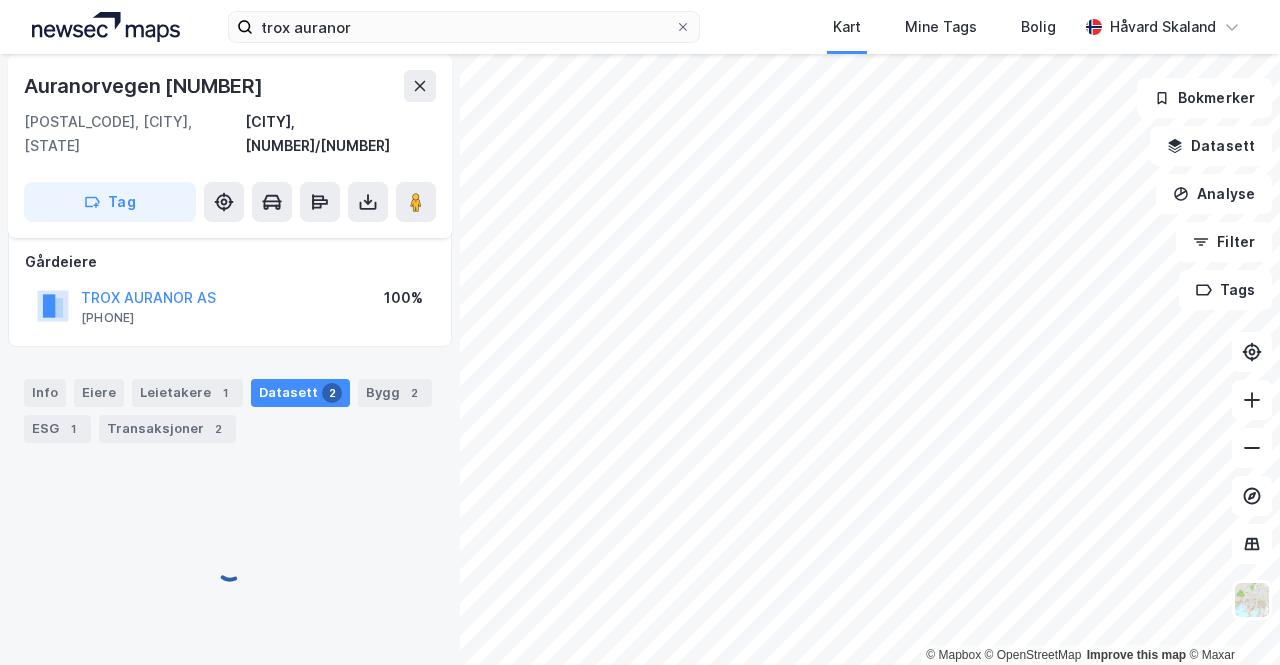 scroll, scrollTop: 98, scrollLeft: 0, axis: vertical 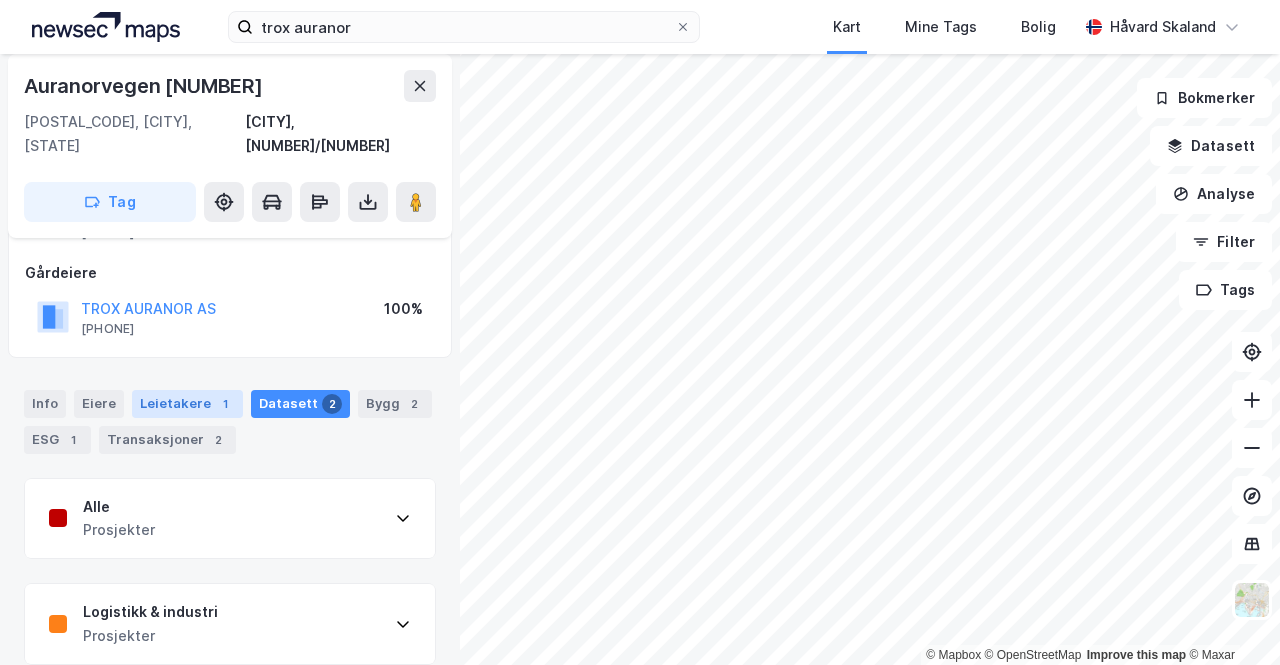 click on "Info Eiere Leietakere 1 Datasett 2 Bygg 2 ESG 1 Transaksjoner 2" at bounding box center (230, 414) 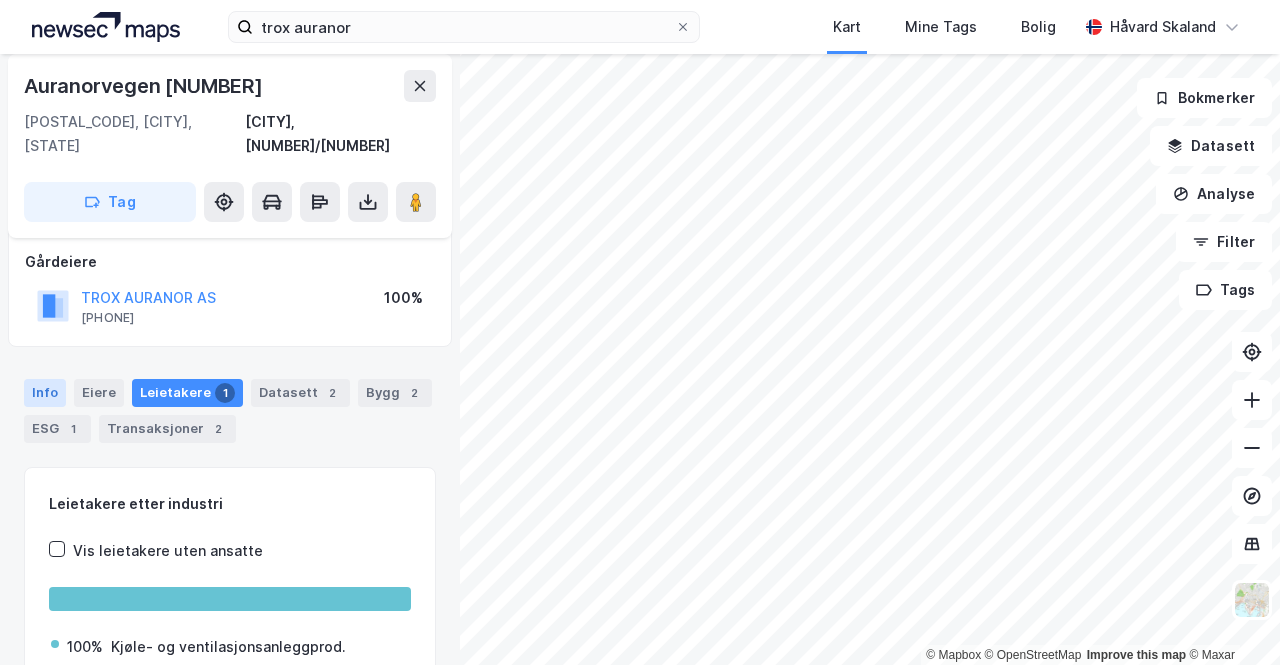 click on "Info" at bounding box center [45, 393] 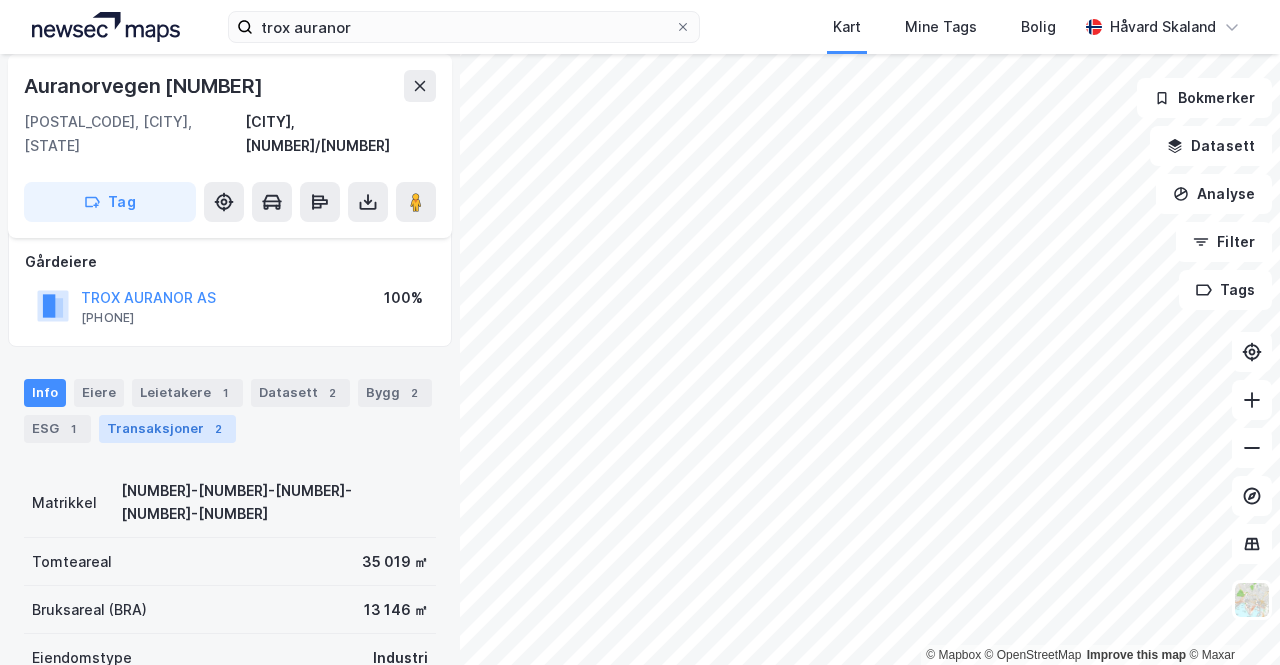 scroll, scrollTop: 3, scrollLeft: 0, axis: vertical 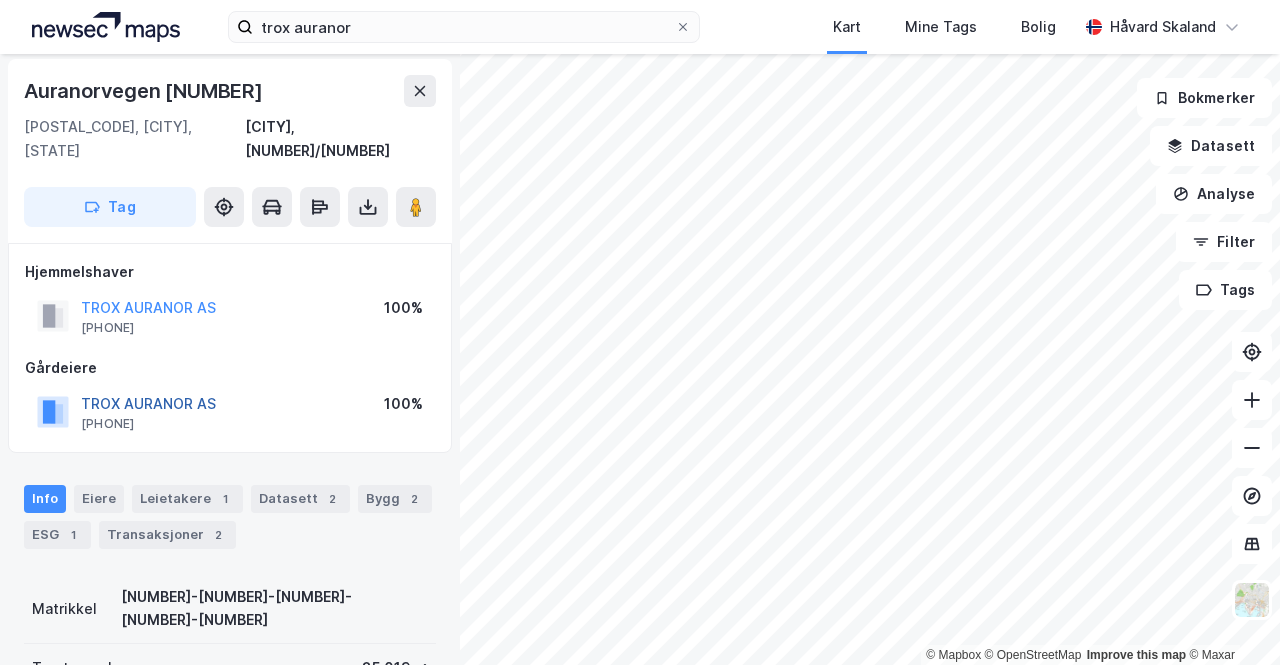 click on "TROX AURANOR AS" at bounding box center (0, 0) 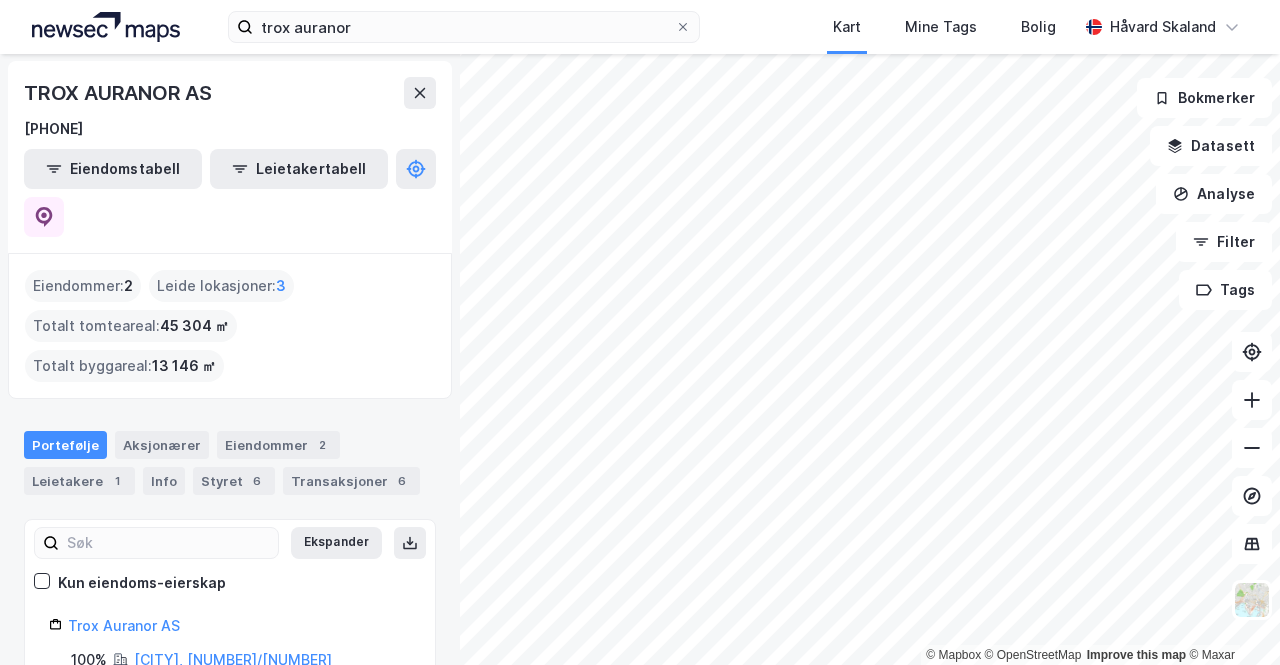 scroll, scrollTop: 0, scrollLeft: 0, axis: both 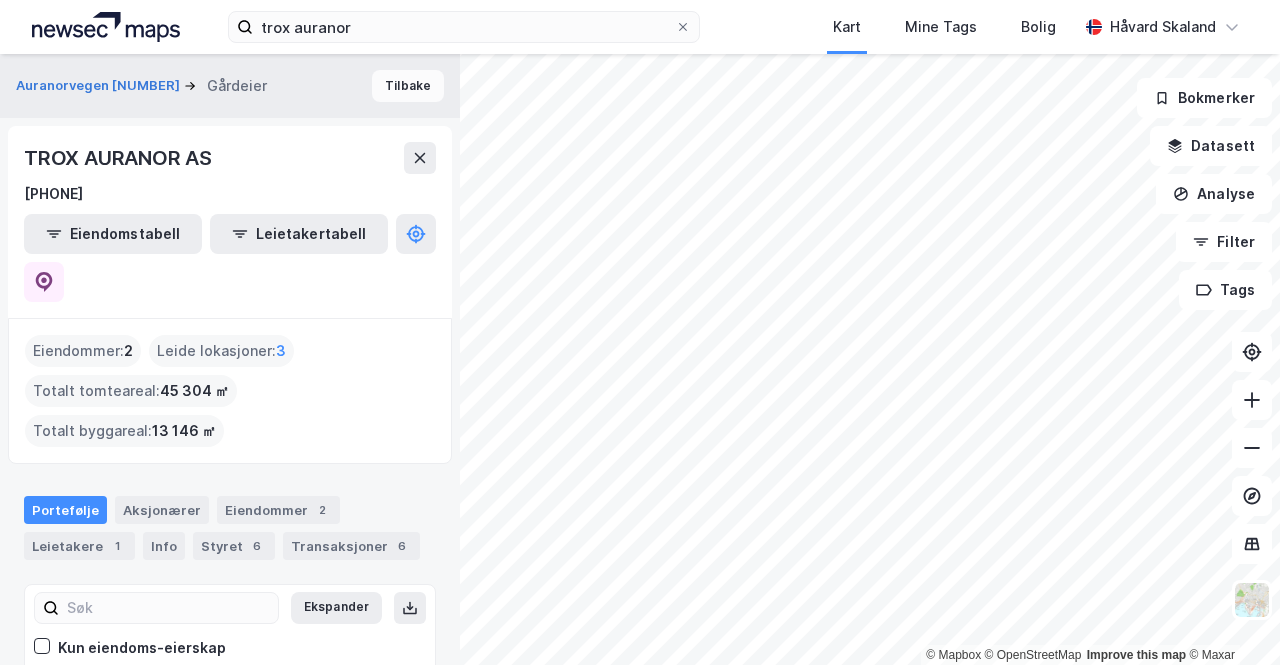 click on "Tilbake" at bounding box center [408, 86] 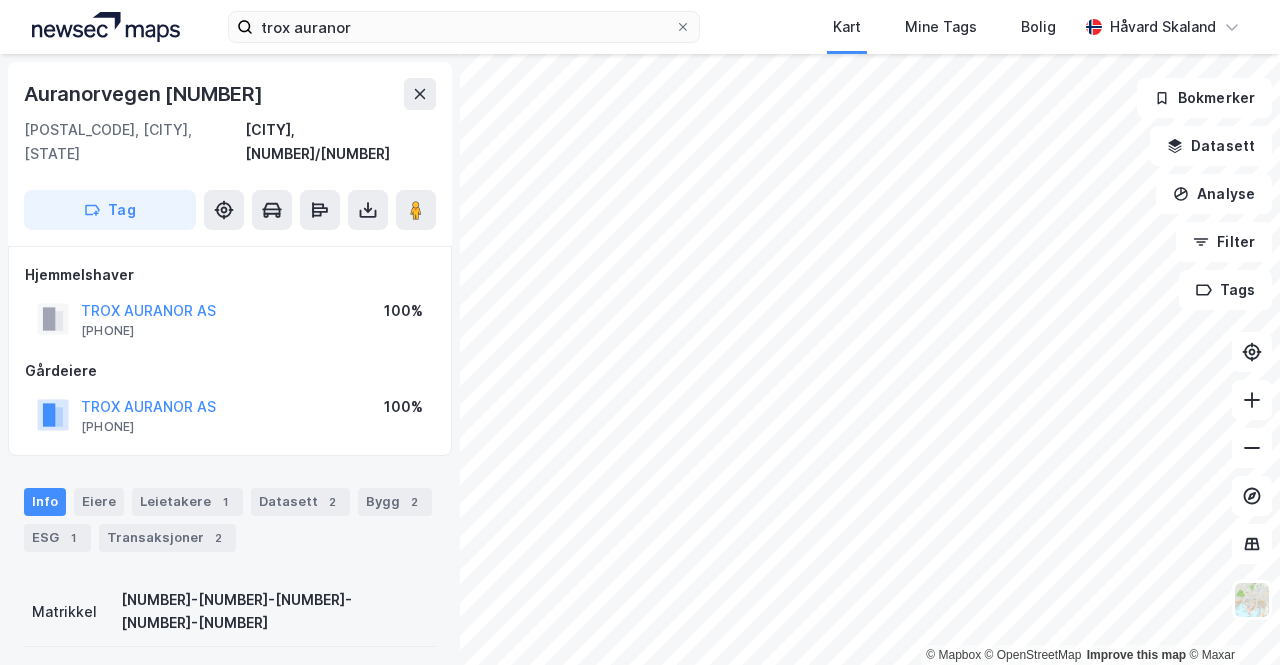 scroll, scrollTop: 3, scrollLeft: 0, axis: vertical 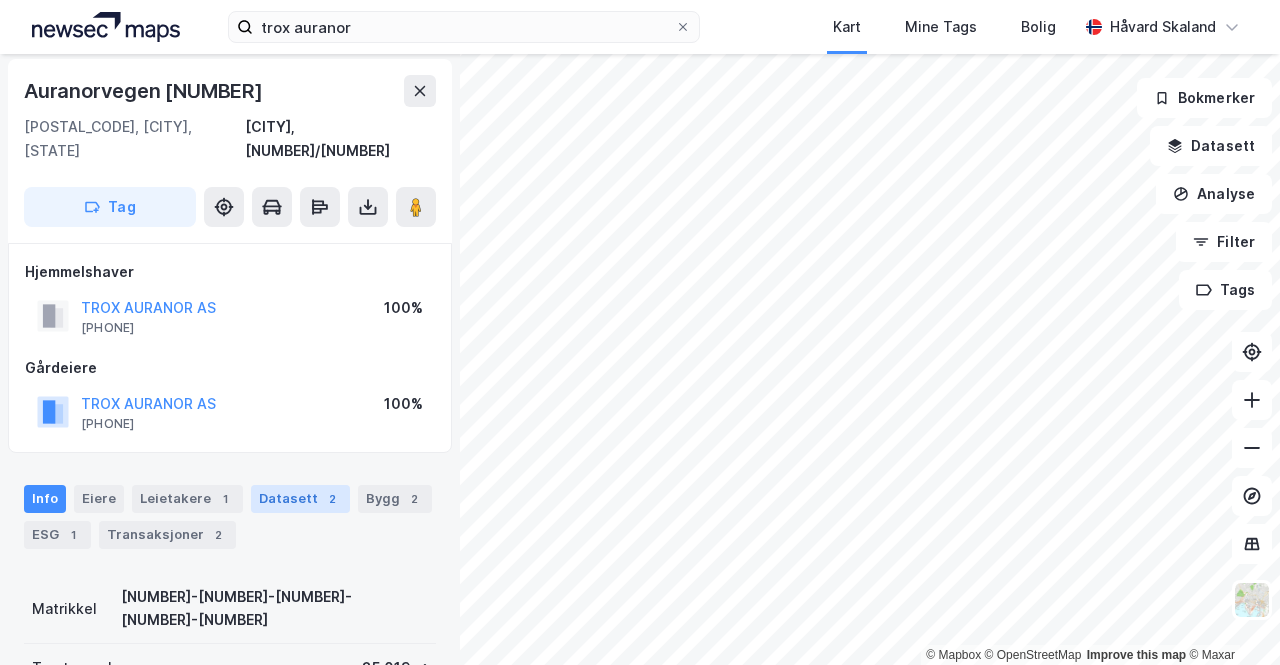 click on "Datasett 2" at bounding box center (300, 499) 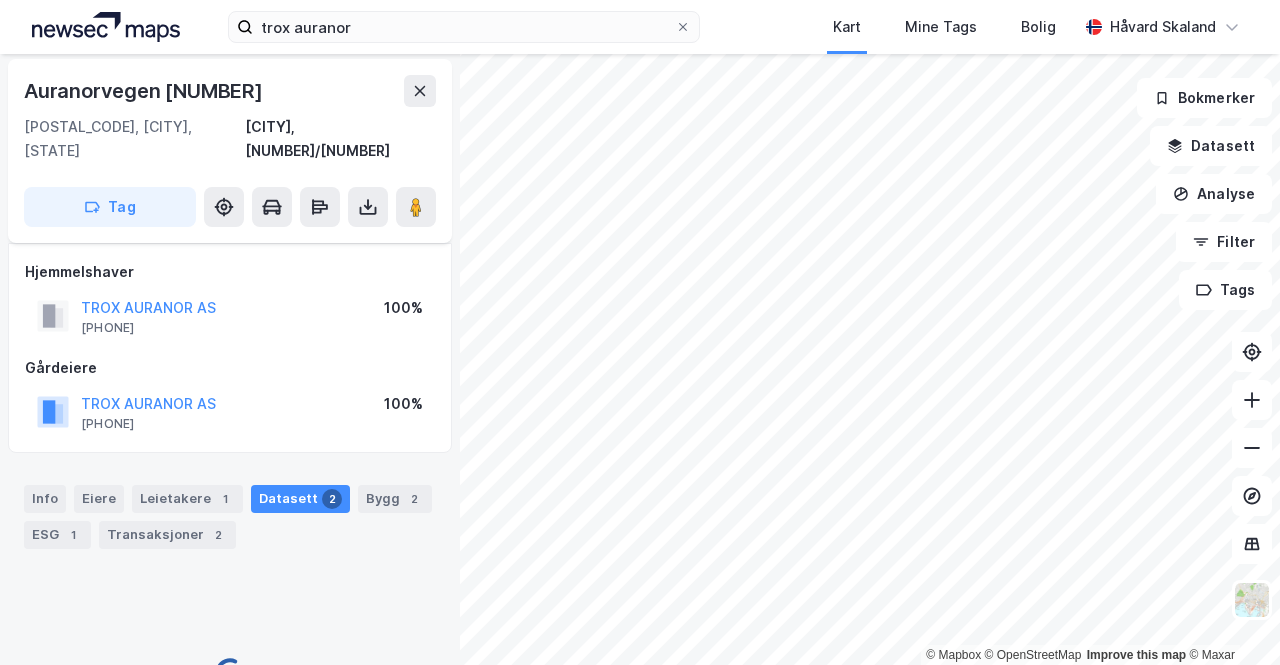 scroll, scrollTop: 98, scrollLeft: 0, axis: vertical 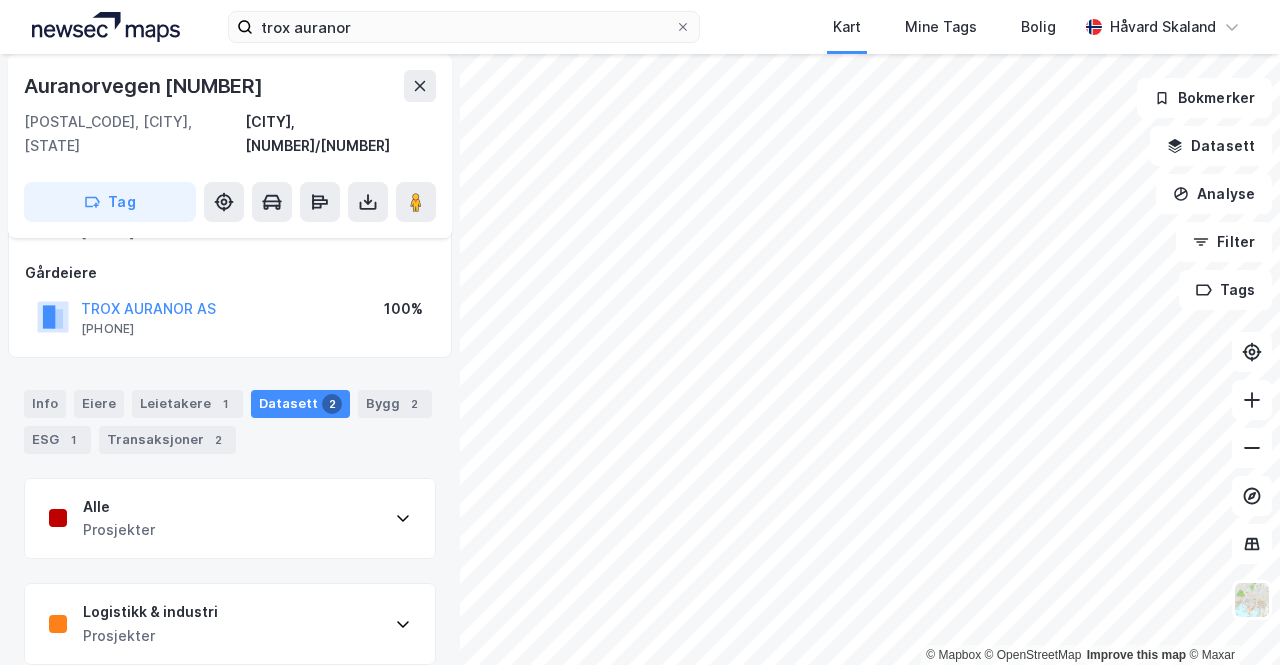 click on "Alle Prosjekter" at bounding box center [230, 519] 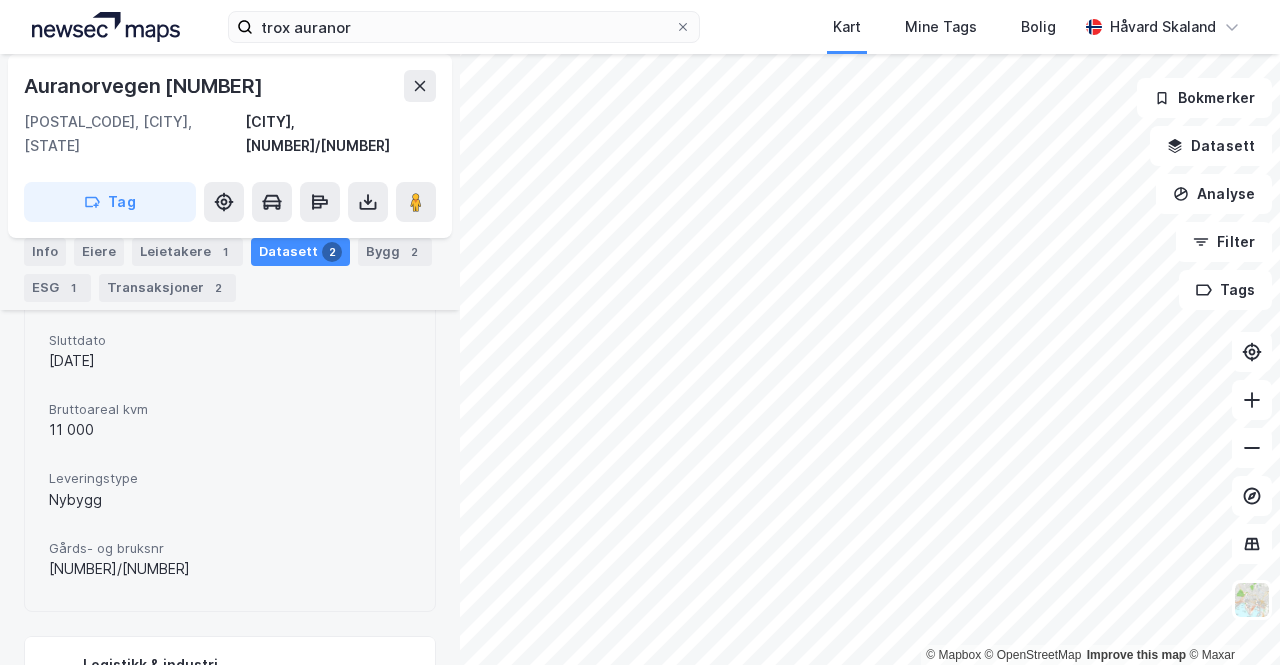 scroll, scrollTop: 824, scrollLeft: 0, axis: vertical 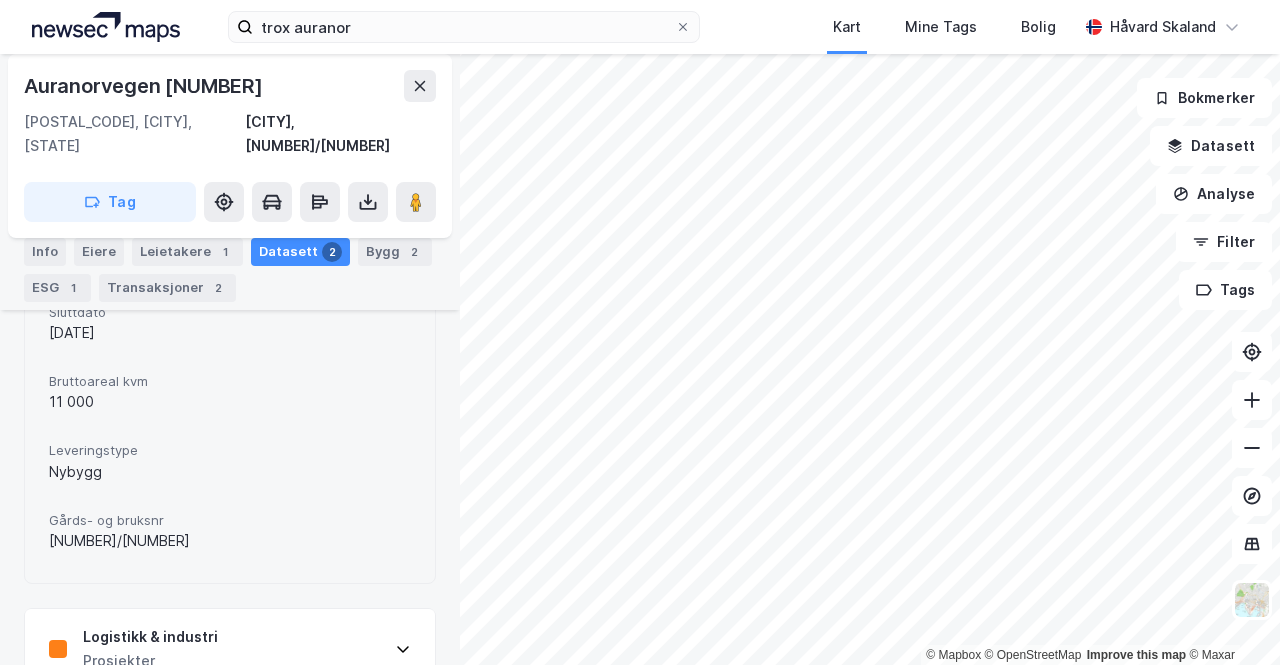 click on "Logistikk & industri Prosjekter" at bounding box center [230, 649] 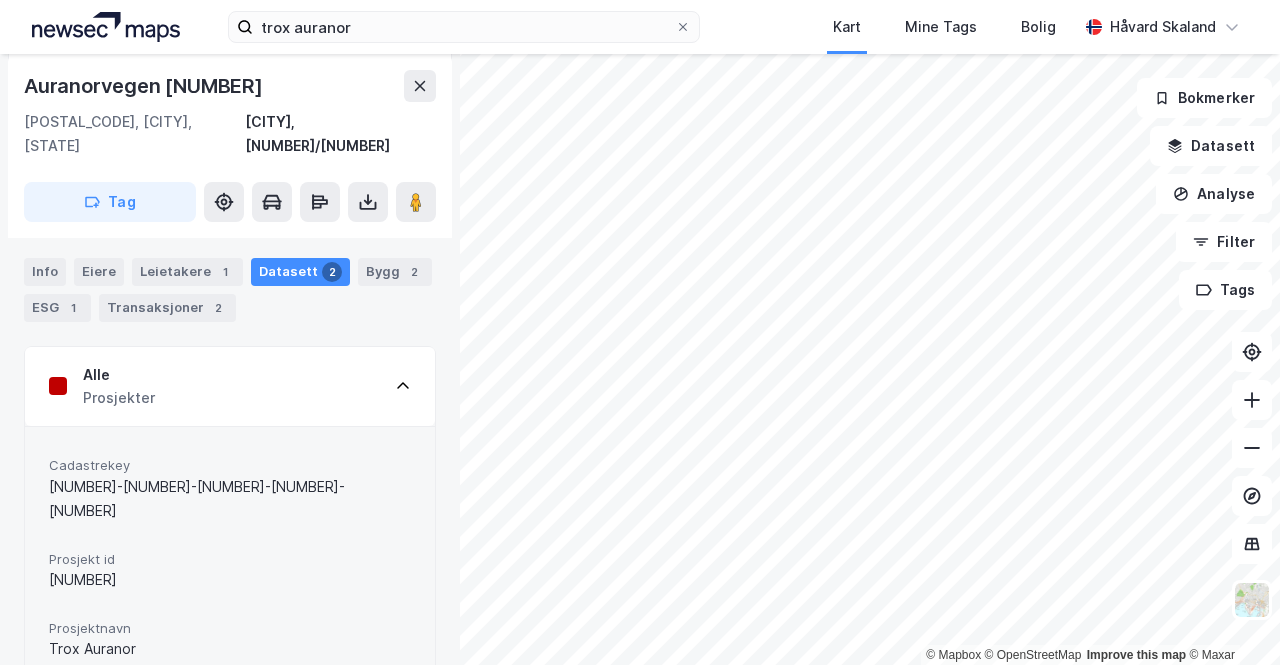 scroll, scrollTop: 0, scrollLeft: 0, axis: both 